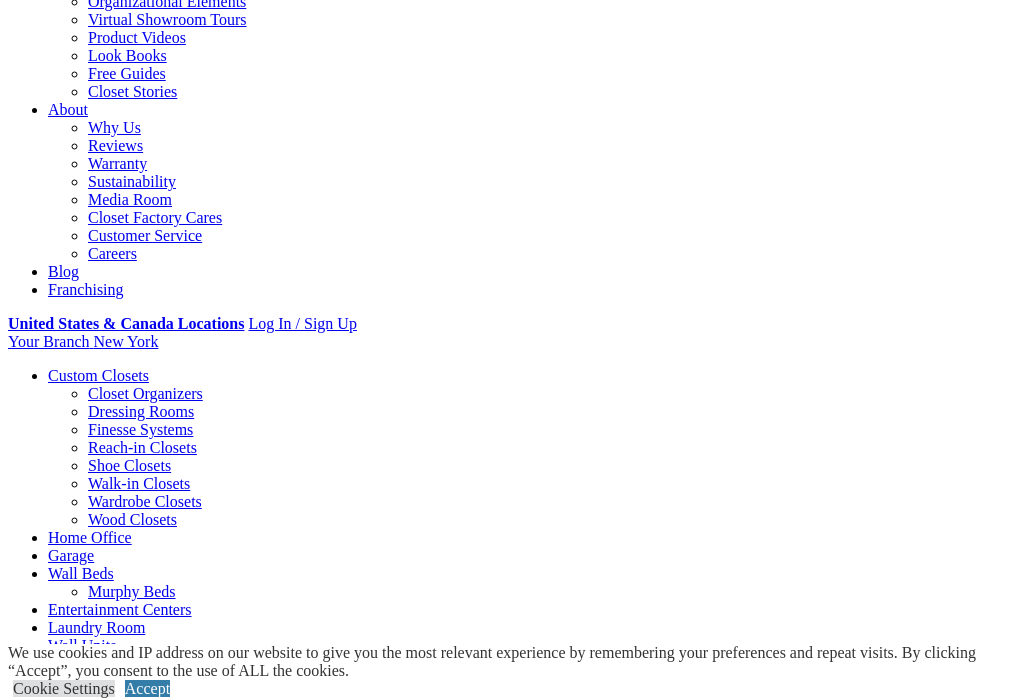scroll, scrollTop: 521, scrollLeft: 0, axis: vertical 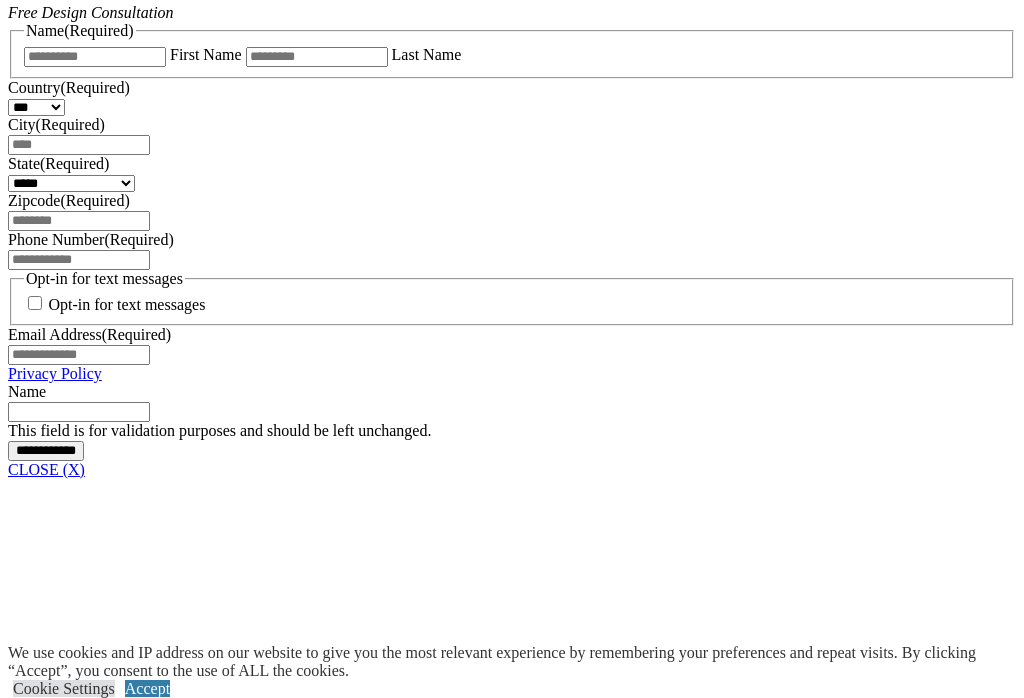 click on "Wall Units" at bounding box center (82, 6720) 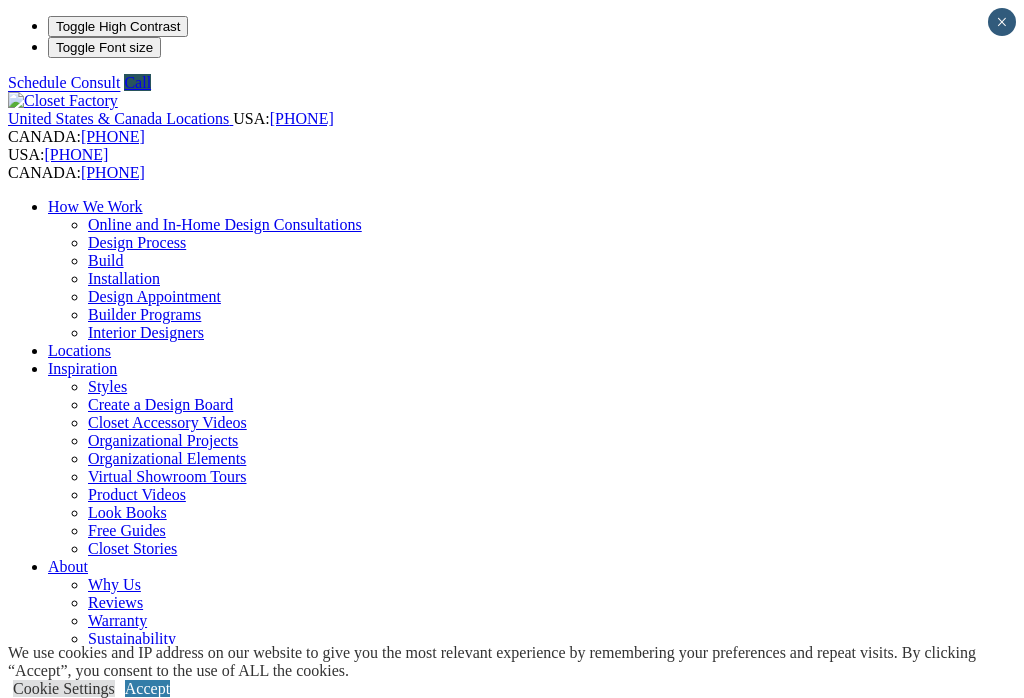 scroll, scrollTop: 0, scrollLeft: 0, axis: both 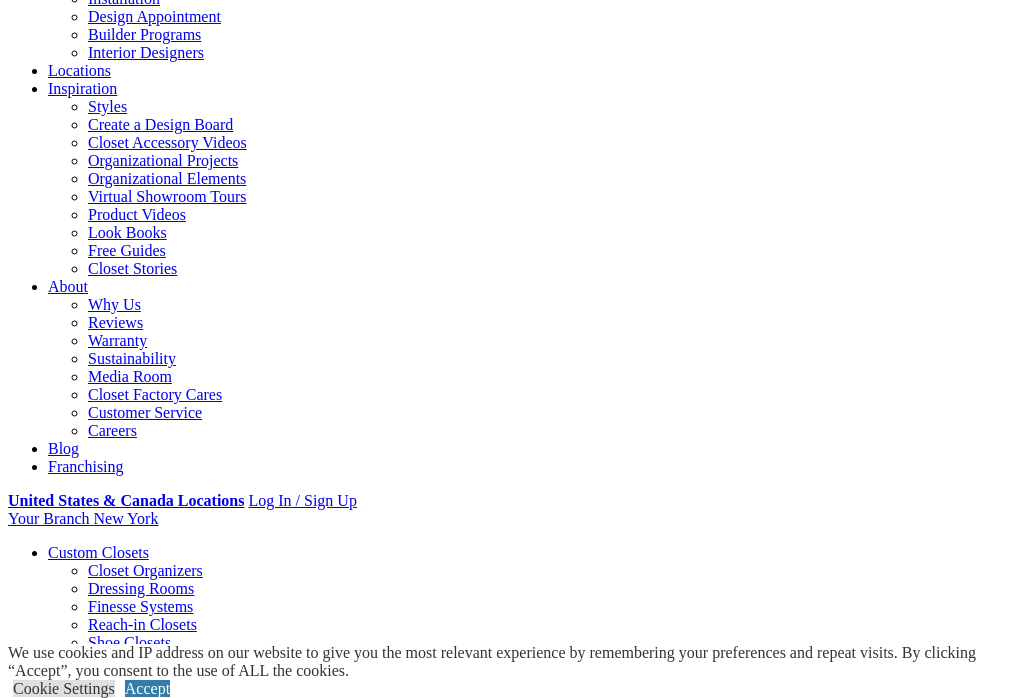 click on "CLOSE (X)" at bounding box center [46, 1565] 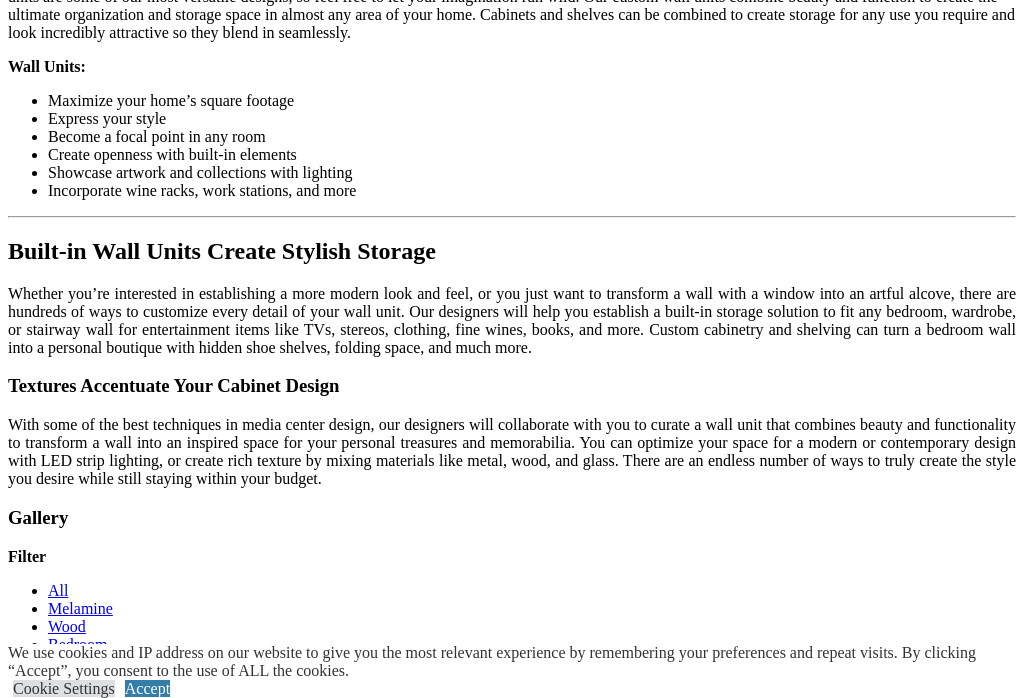 scroll, scrollTop: 2160, scrollLeft: 0, axis: vertical 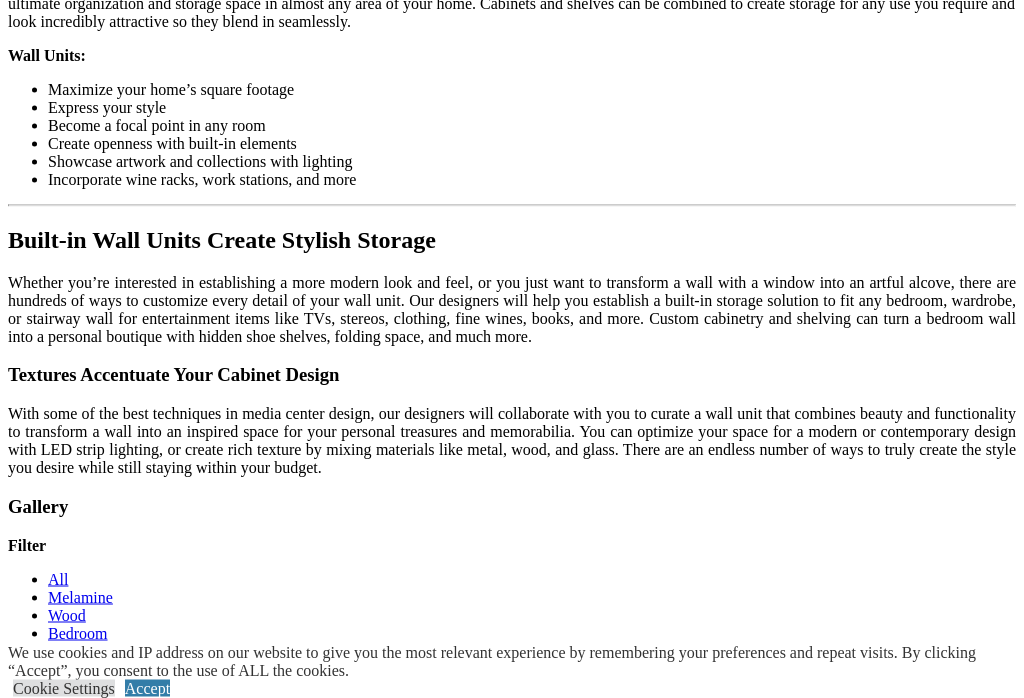 click on "Load More" at bounding box center (44, 1647) 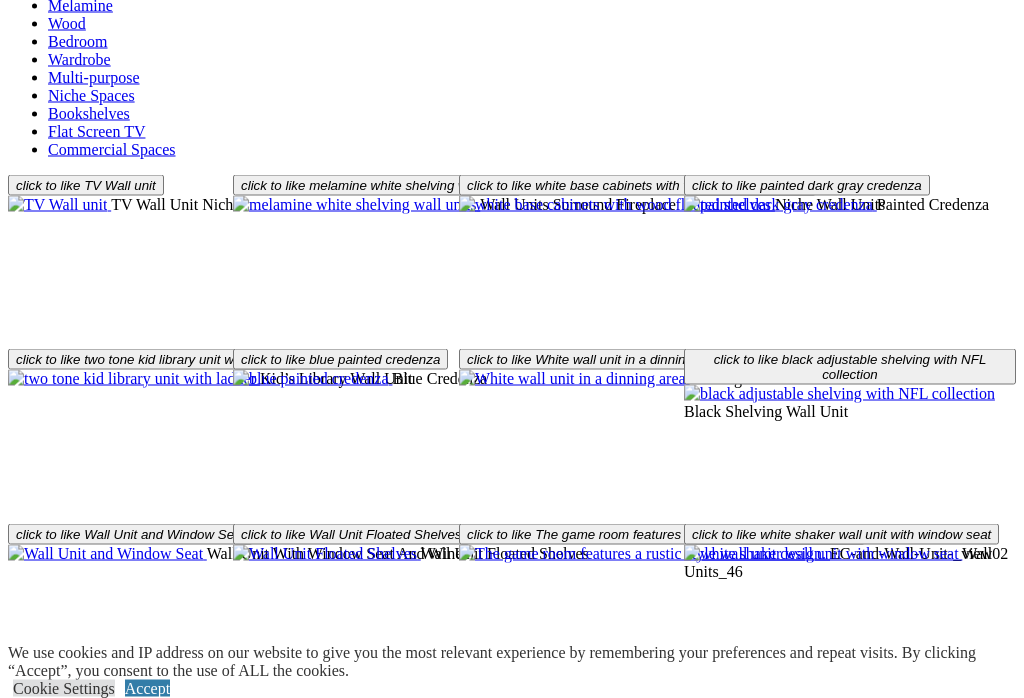 scroll, scrollTop: 2770, scrollLeft: 0, axis: vertical 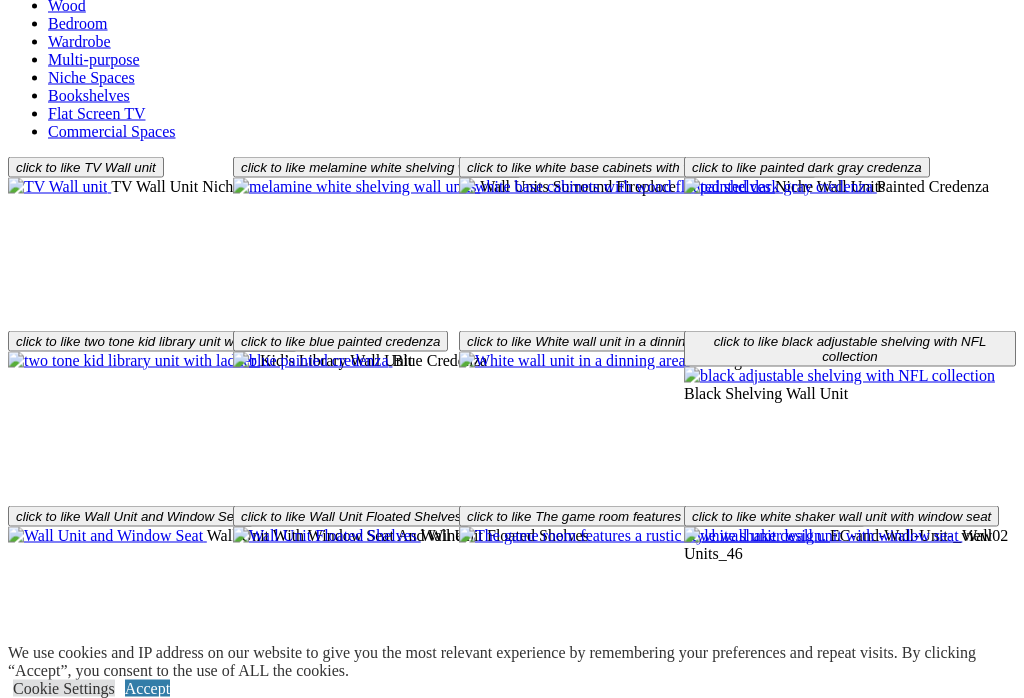 click at bounding box center [161, 1408] 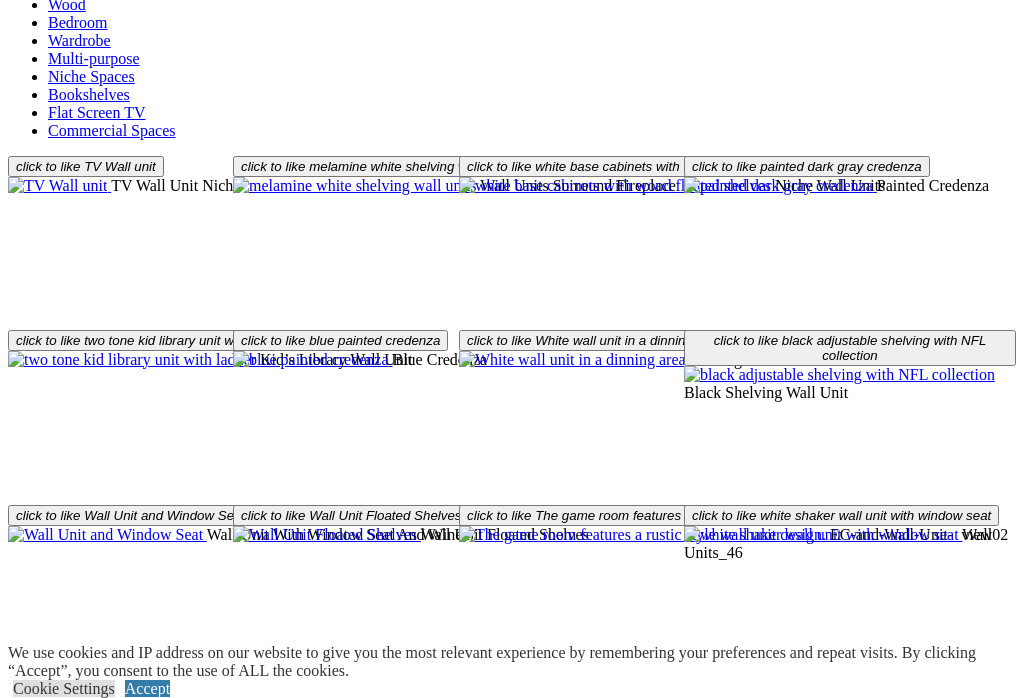 click at bounding box center (512, 37467) 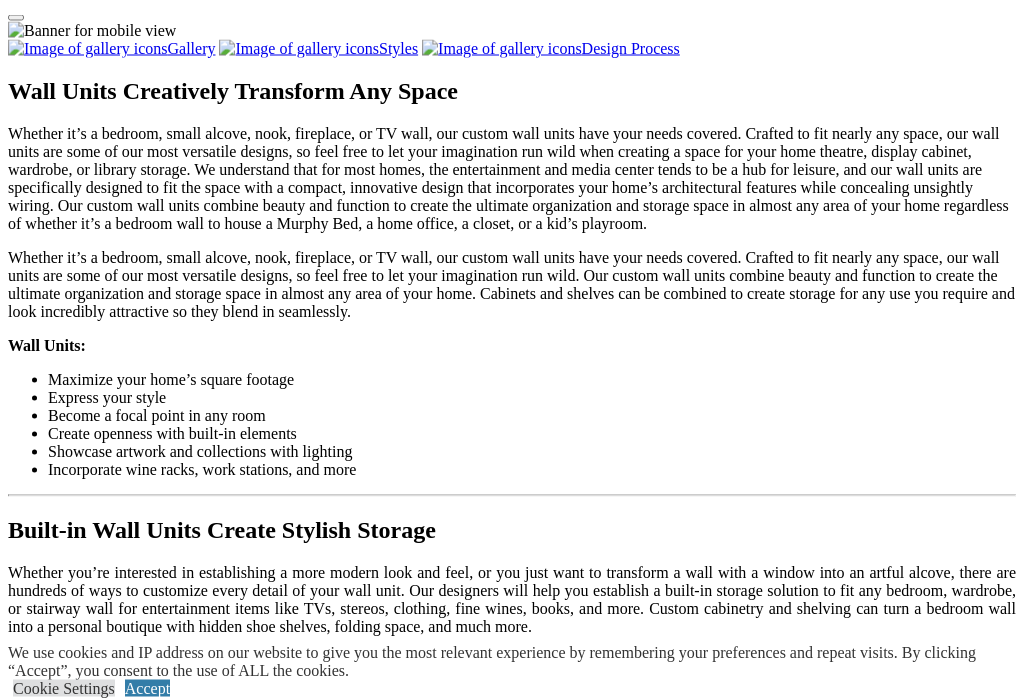 scroll, scrollTop: 1874, scrollLeft: 0, axis: vertical 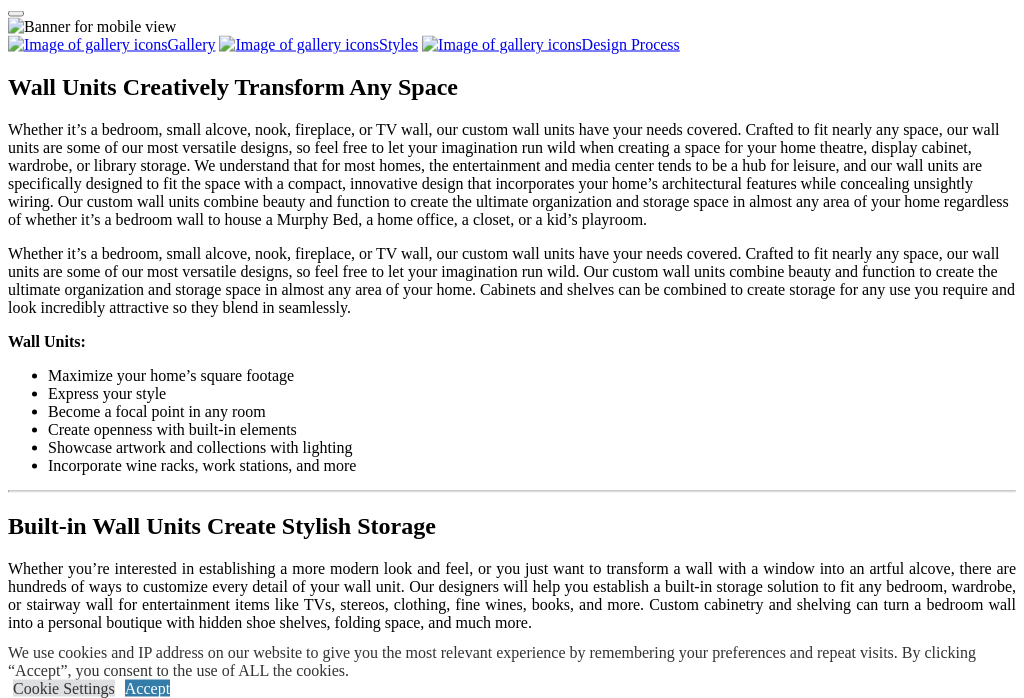click at bounding box center (759, 1606) 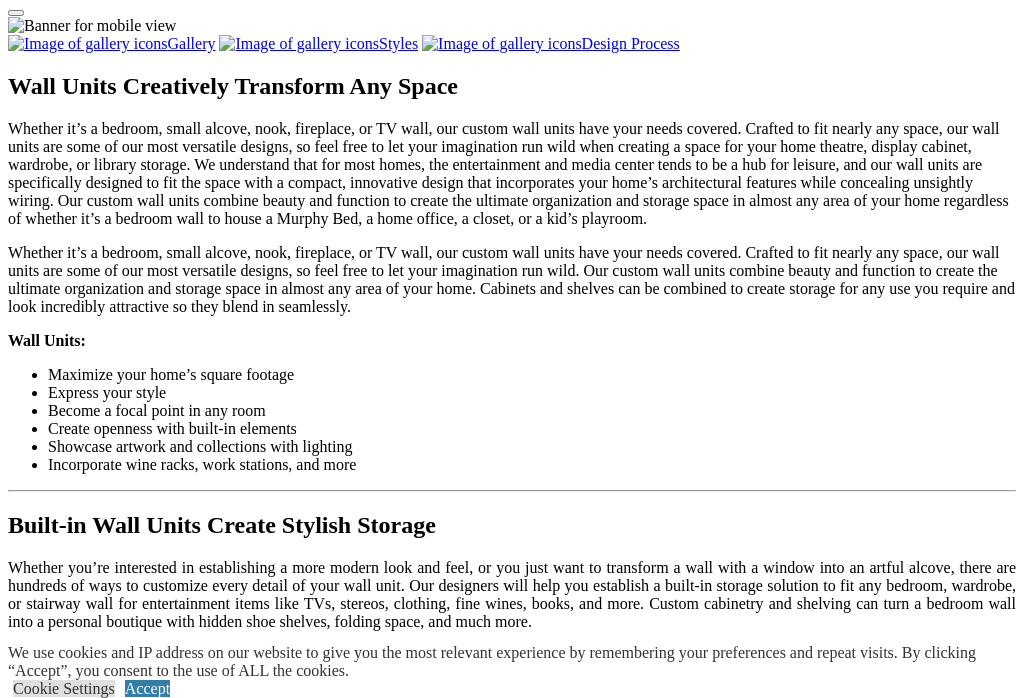 click at bounding box center (8, 38381) 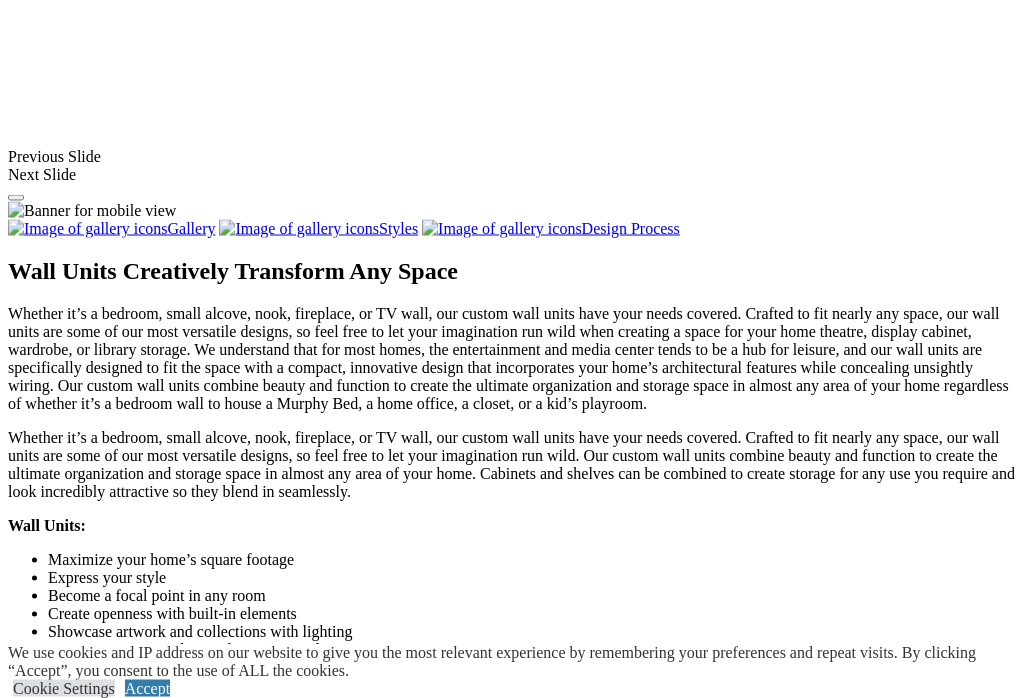 scroll, scrollTop: 1631, scrollLeft: 0, axis: vertical 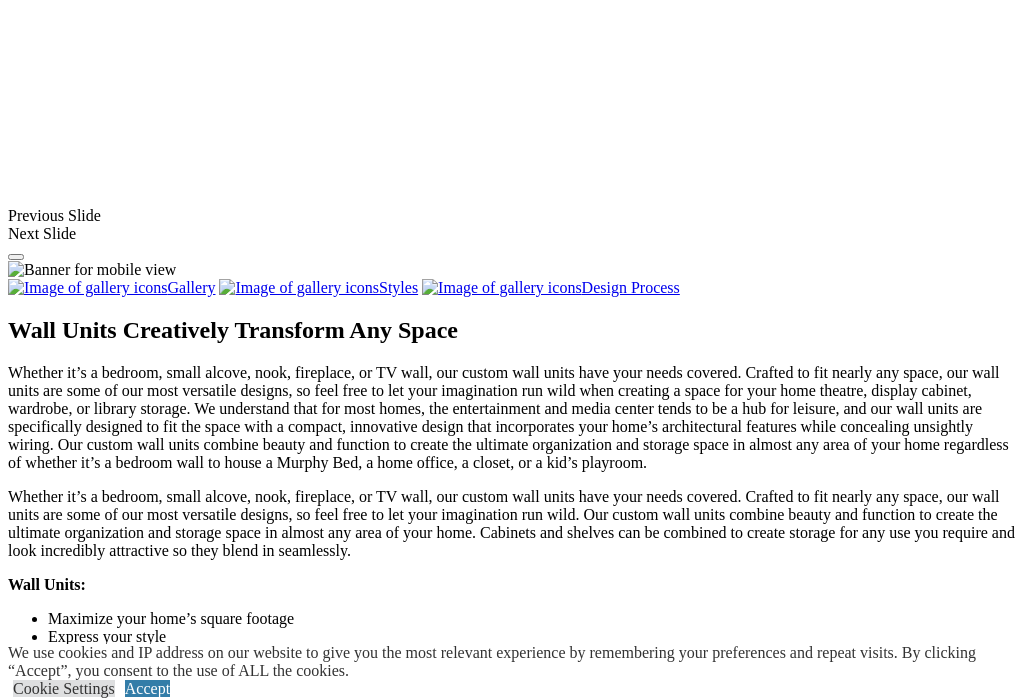 click at bounding box center (839, 1515) 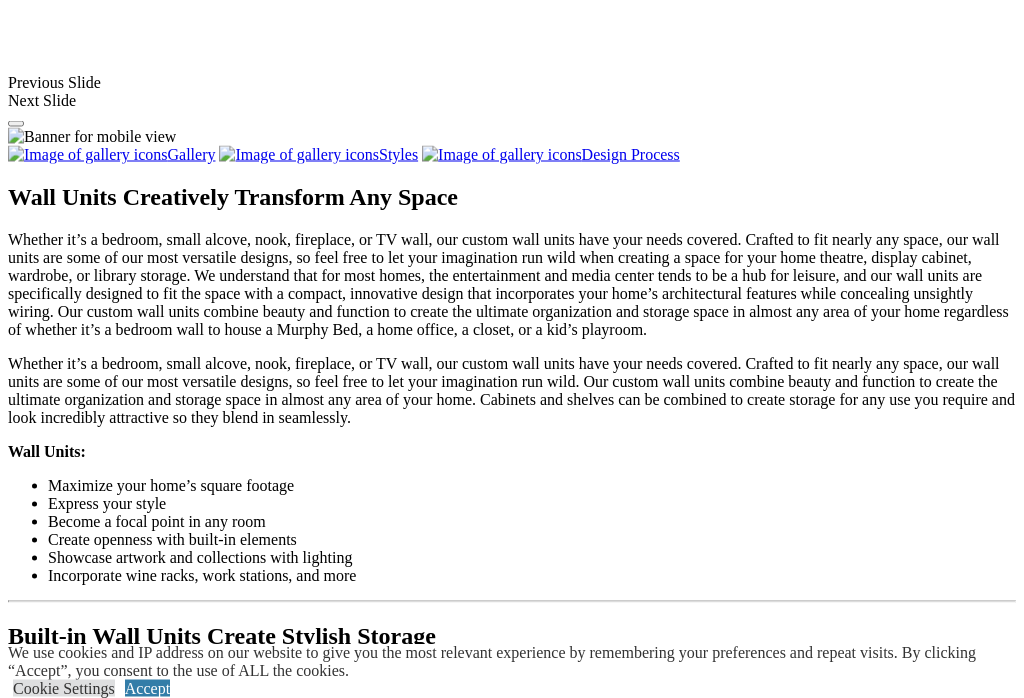 scroll, scrollTop: 1766, scrollLeft: 0, axis: vertical 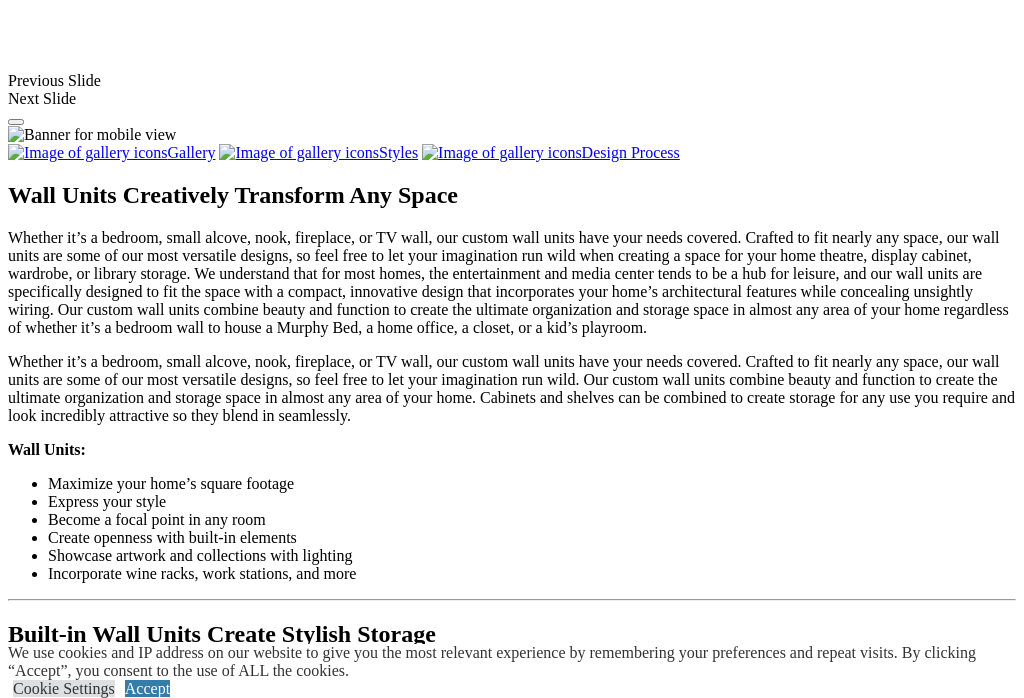 click at bounding box center [325, 1540] 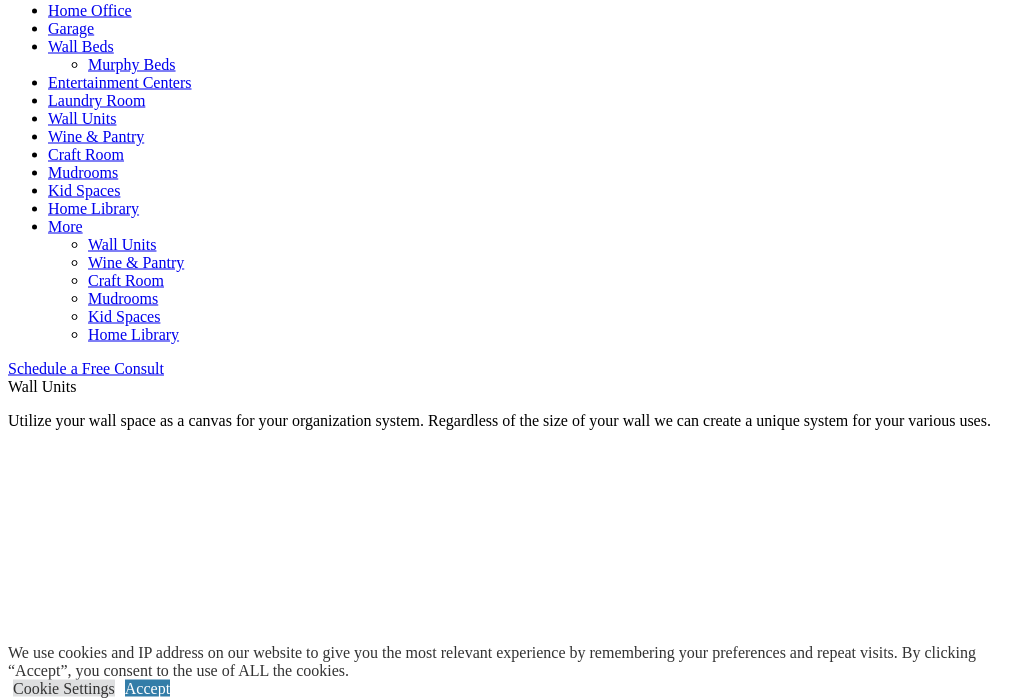 scroll, scrollTop: 985, scrollLeft: 0, axis: vertical 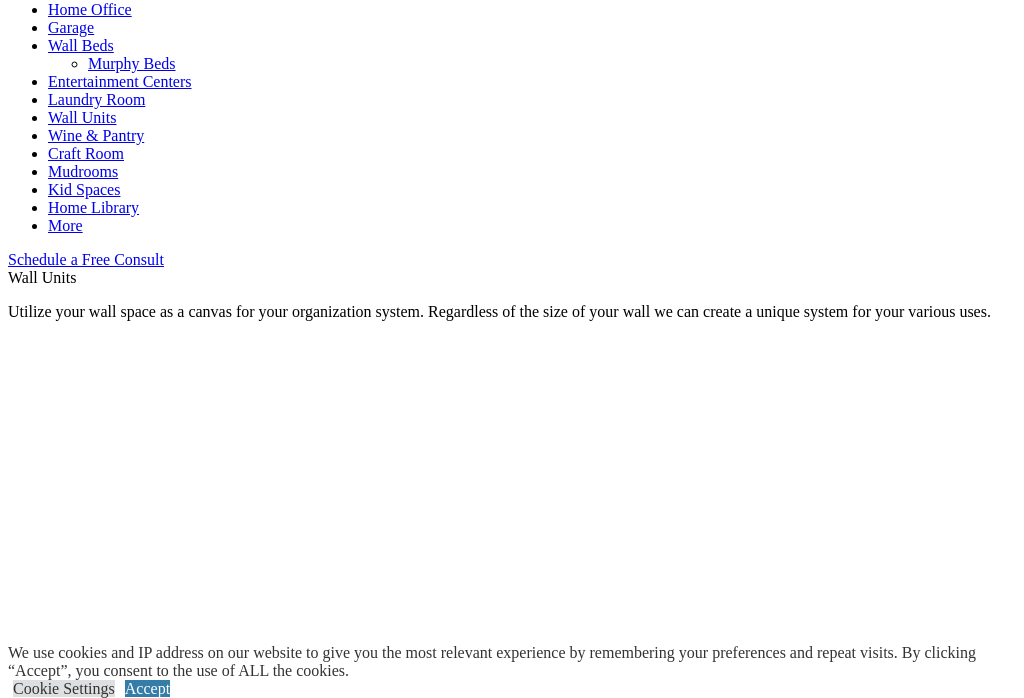 click on "Custom Closets" at bounding box center [98, -153] 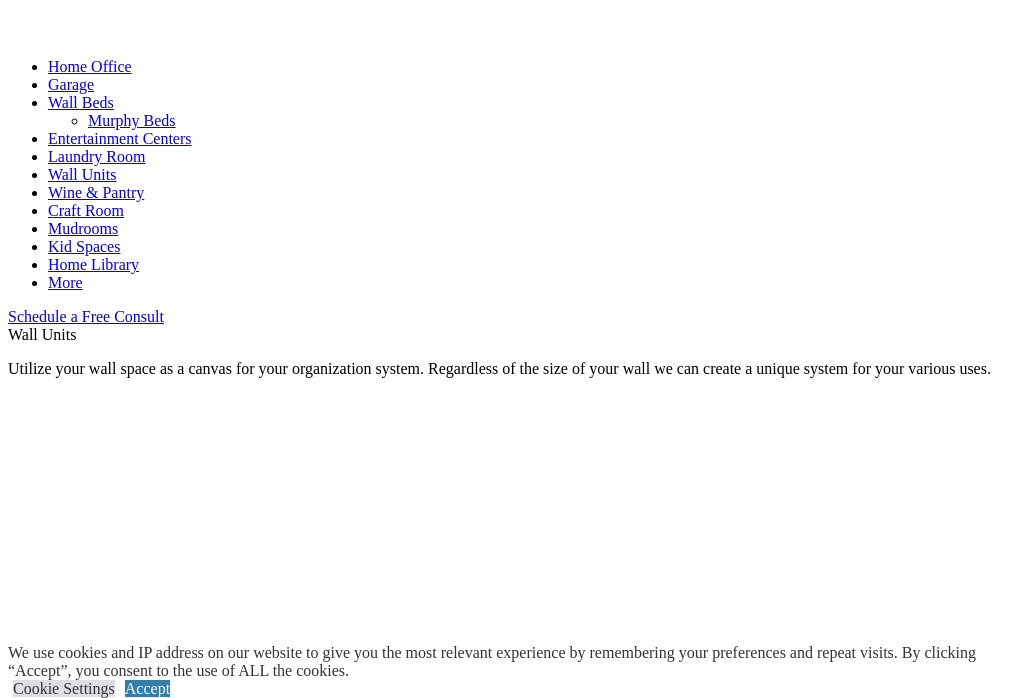 click on "Closet Organizers" at bounding box center [145, -135] 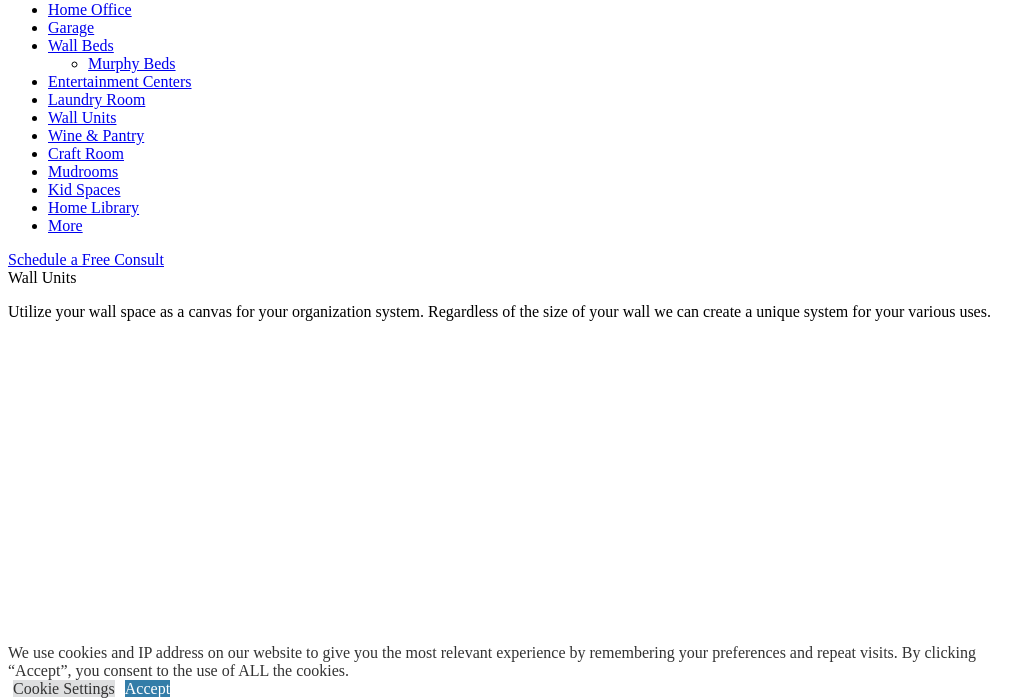 scroll, scrollTop: 0, scrollLeft: 0, axis: both 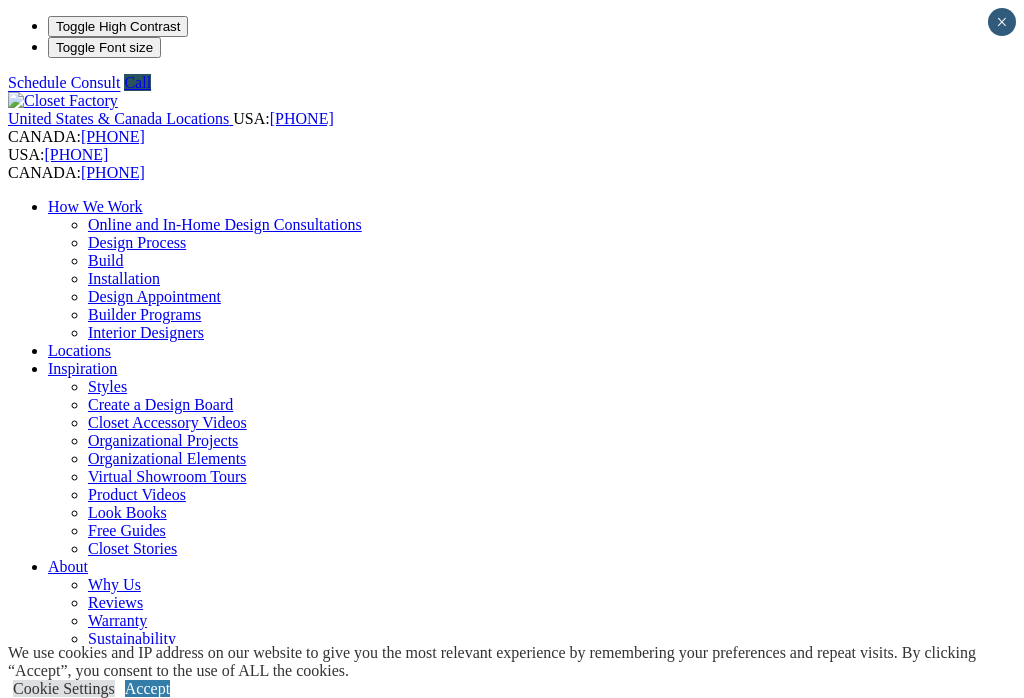 click on "Closet Organizers" at bounding box center (145, 850) 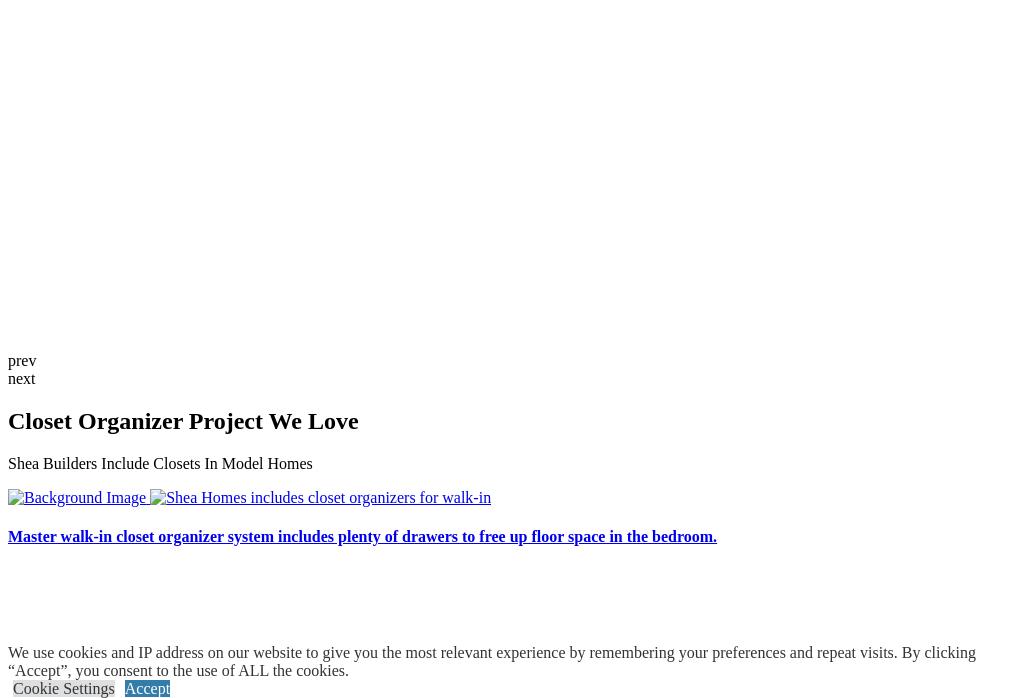scroll, scrollTop: 4394, scrollLeft: 0, axis: vertical 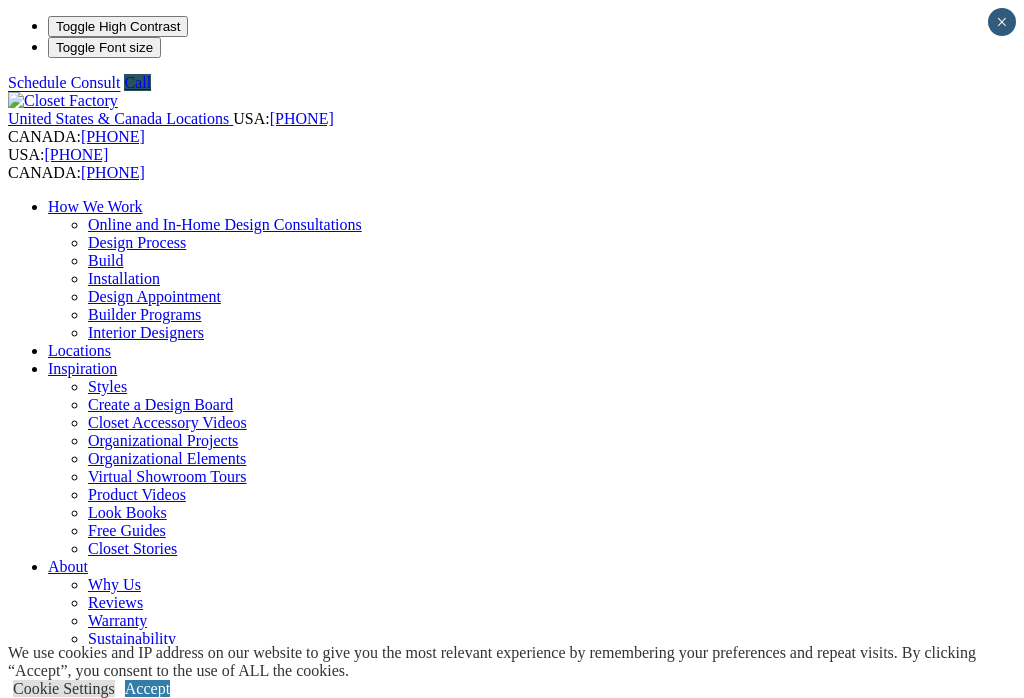 click on "Home Office" at bounding box center (90, 994) 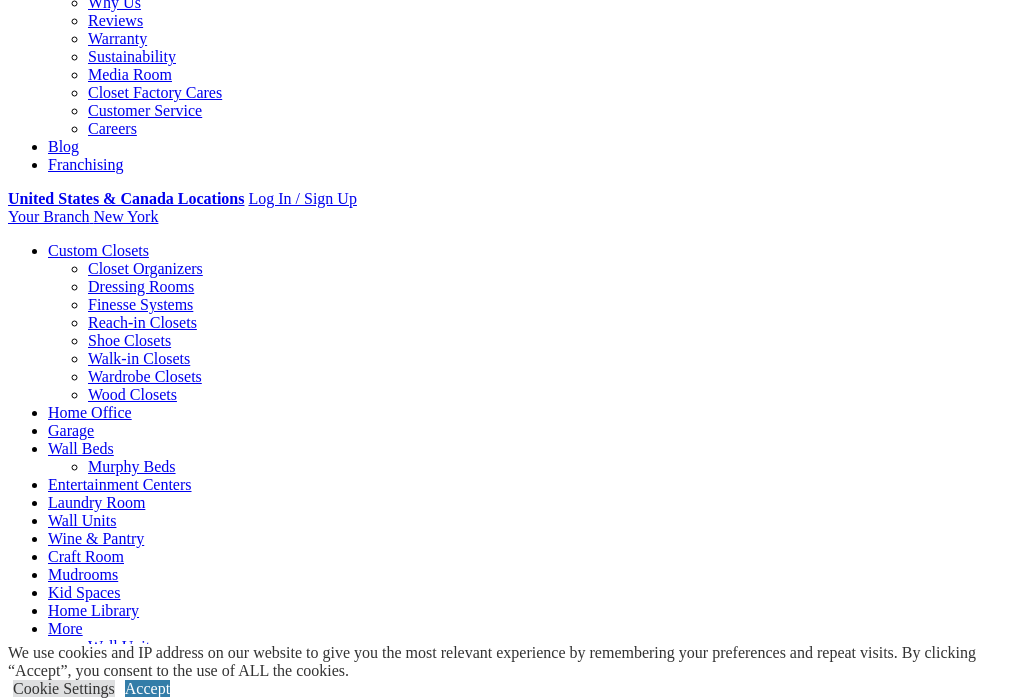 scroll, scrollTop: 0, scrollLeft: 0, axis: both 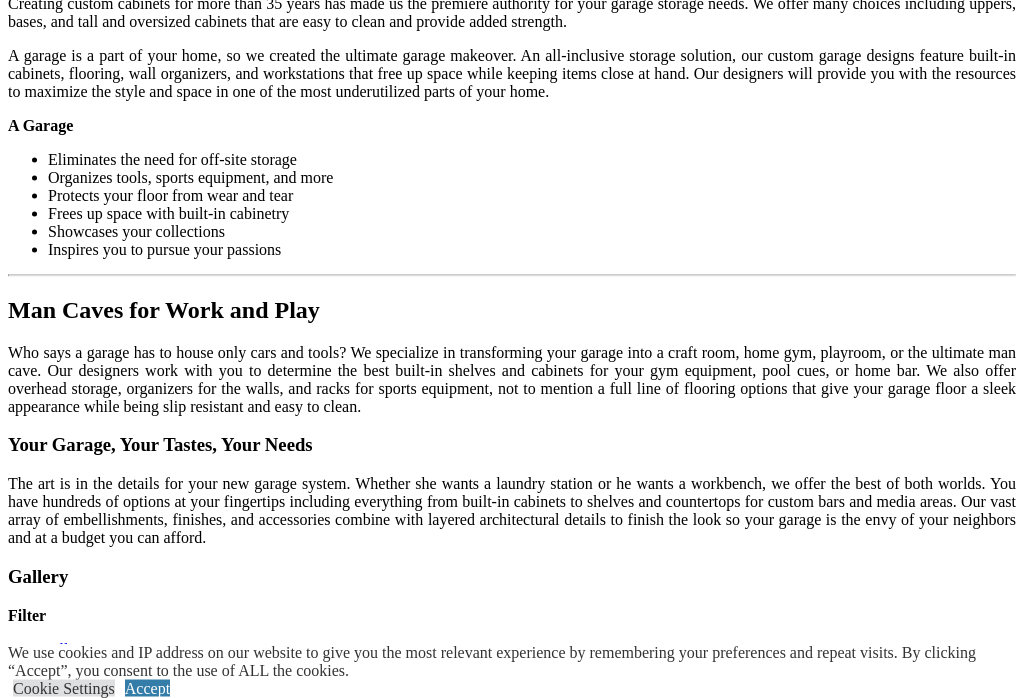click on "Load More" at bounding box center [44, 1663] 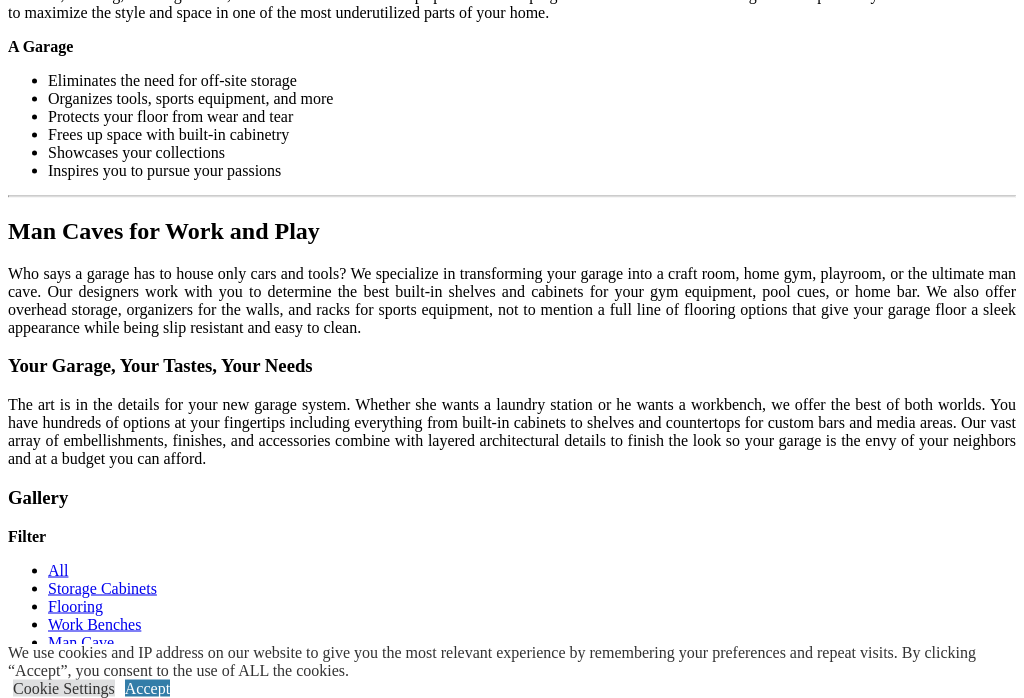 scroll, scrollTop: 2188, scrollLeft: 0, axis: vertical 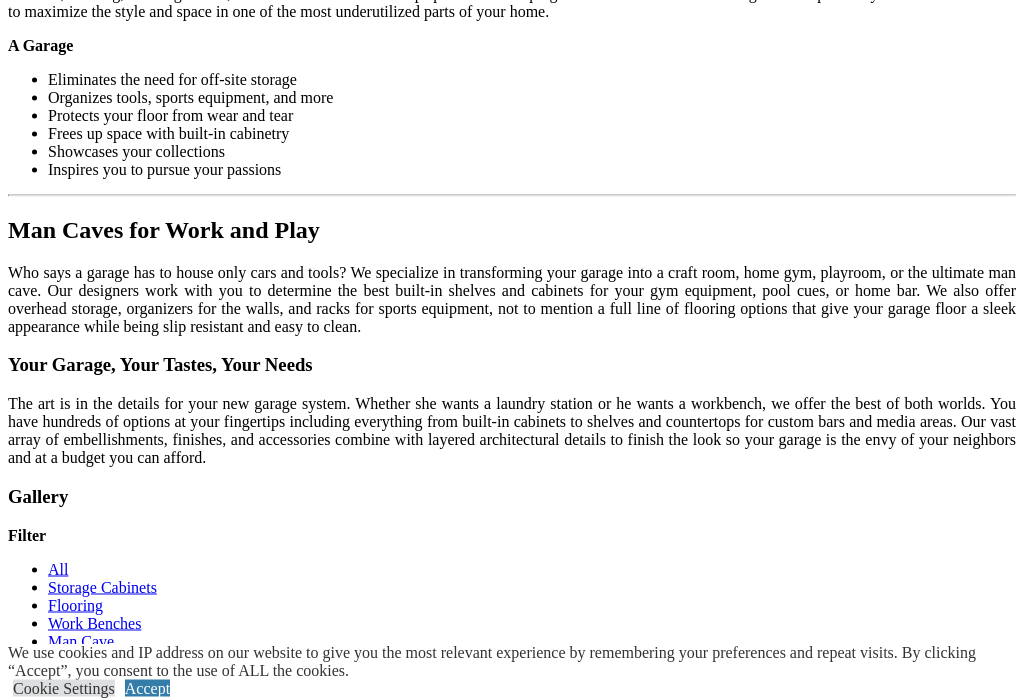 click at bounding box center [320, 1605] 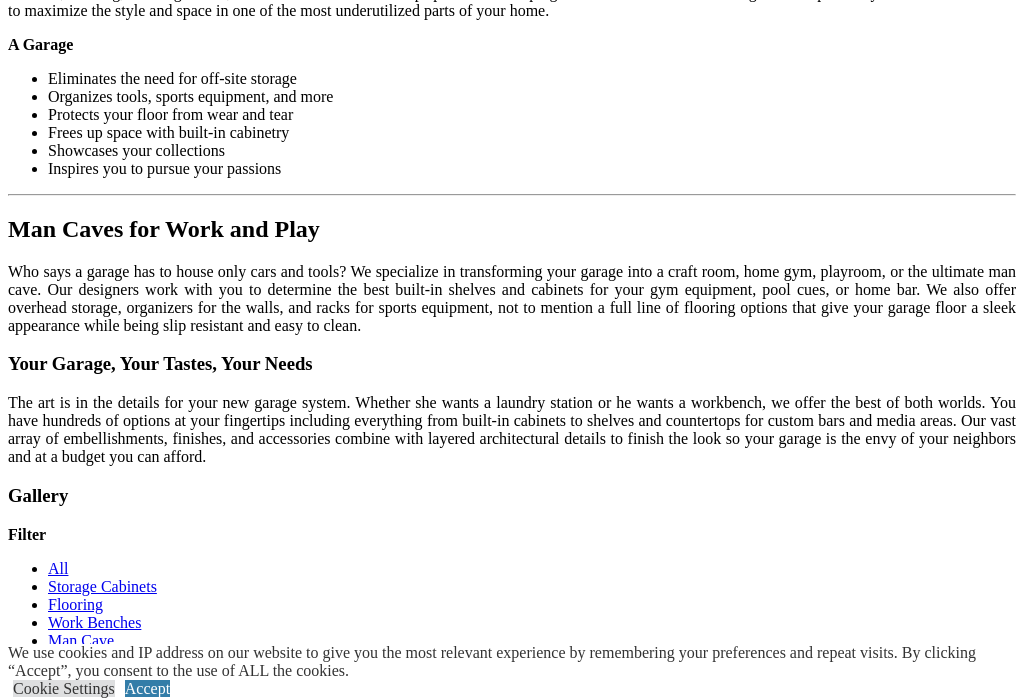 click at bounding box center (8, 33634) 